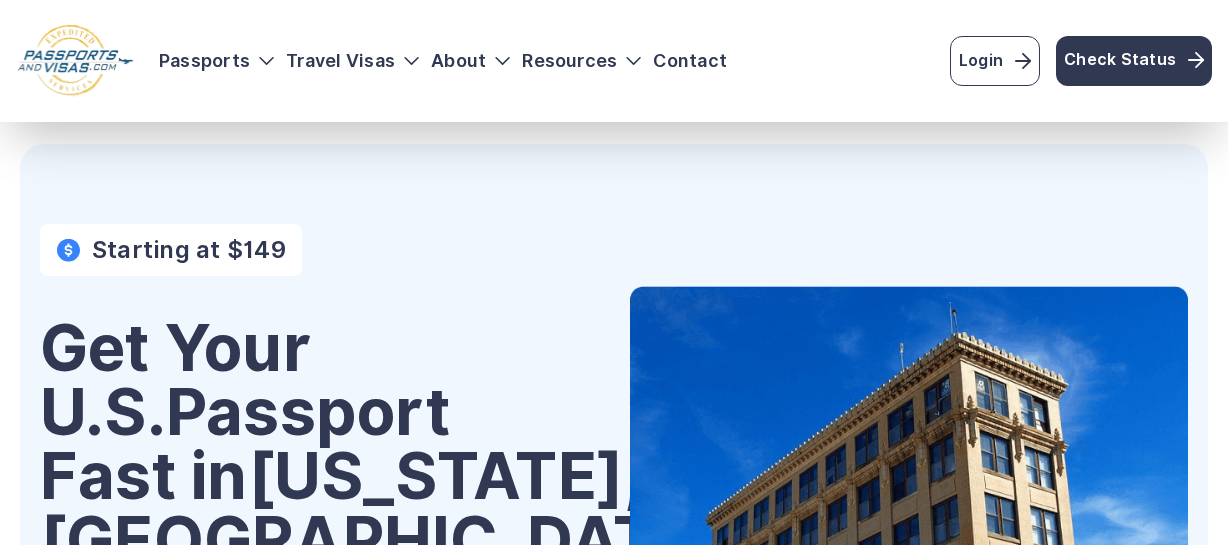 scroll, scrollTop: 160, scrollLeft: 0, axis: vertical 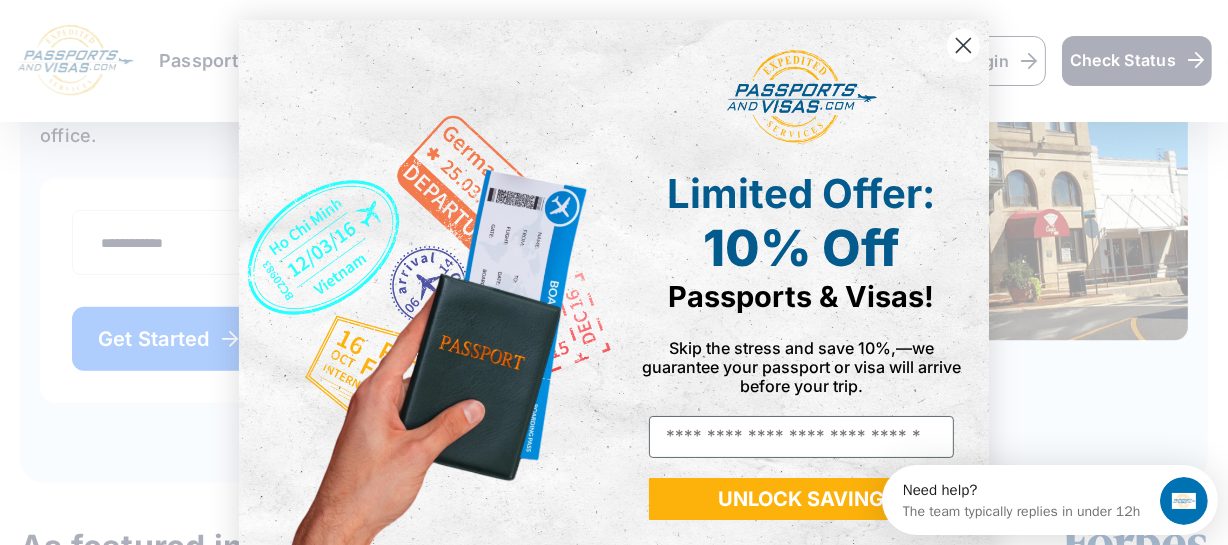 click on "Limited Offer:
10% Off Passports & Visas! Skip the stress and save 10%,—we guarantee your passport or visa will arrive before your trip. Email UNLOCK SAVING" at bounding box center [794, 295] 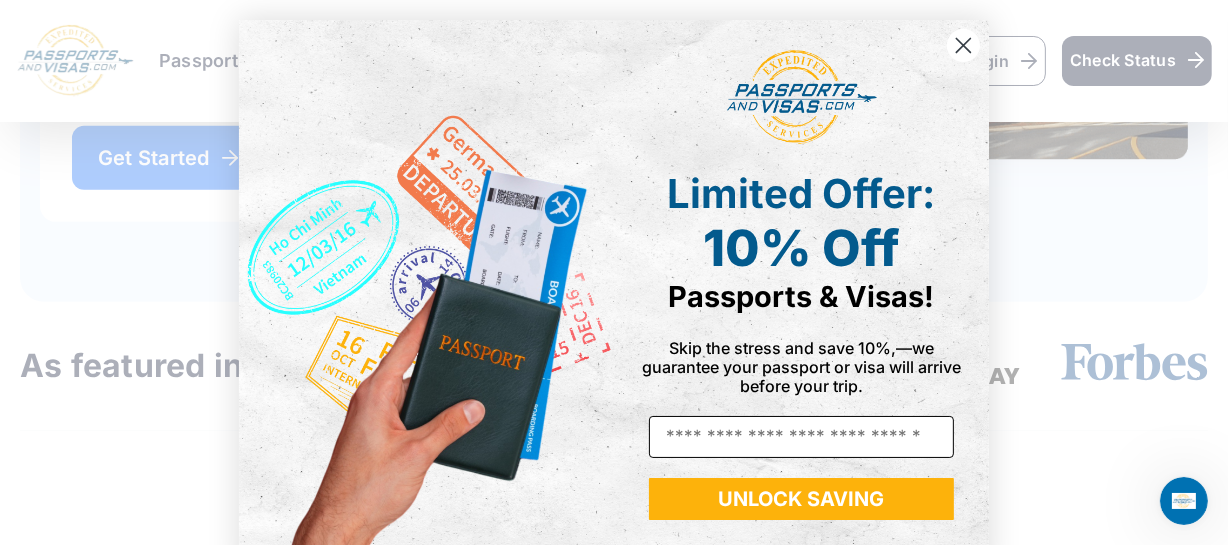 scroll, scrollTop: 728, scrollLeft: 0, axis: vertical 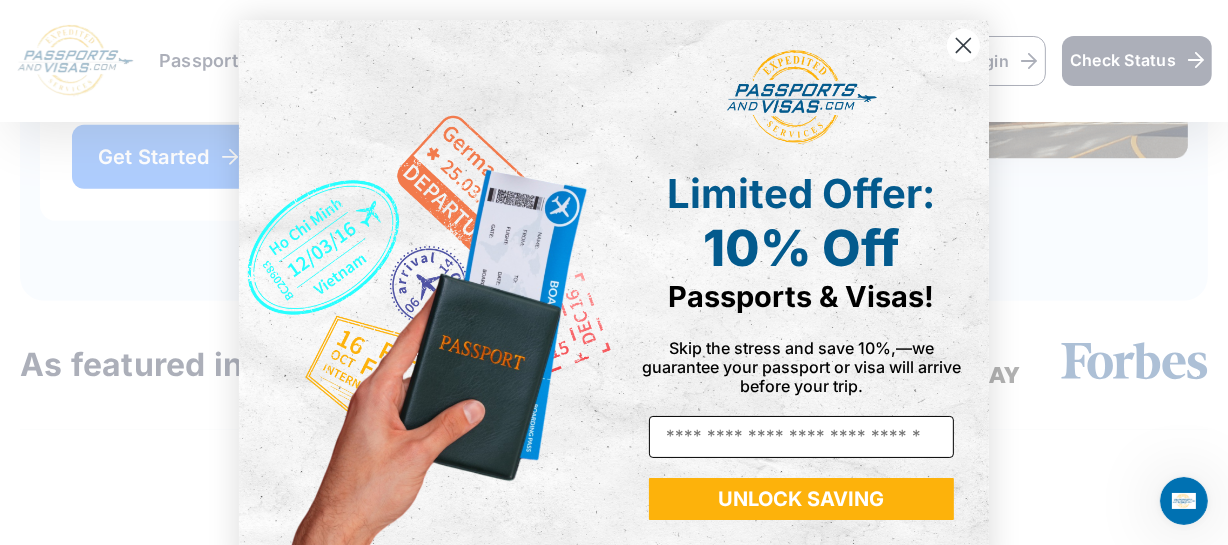 click on "Email" at bounding box center (801, 437) 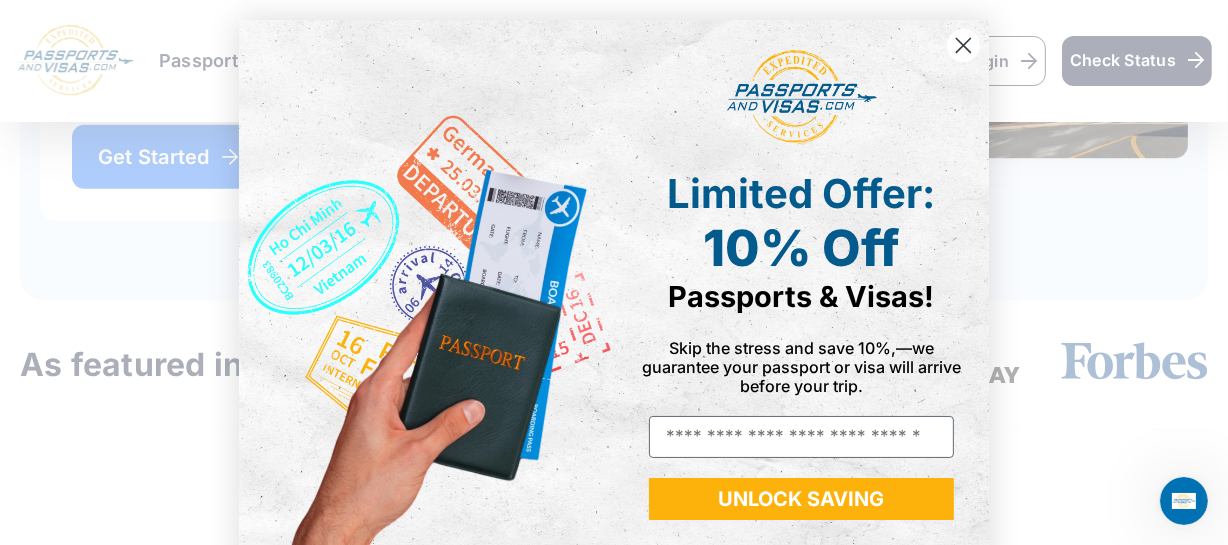 type on "**********" 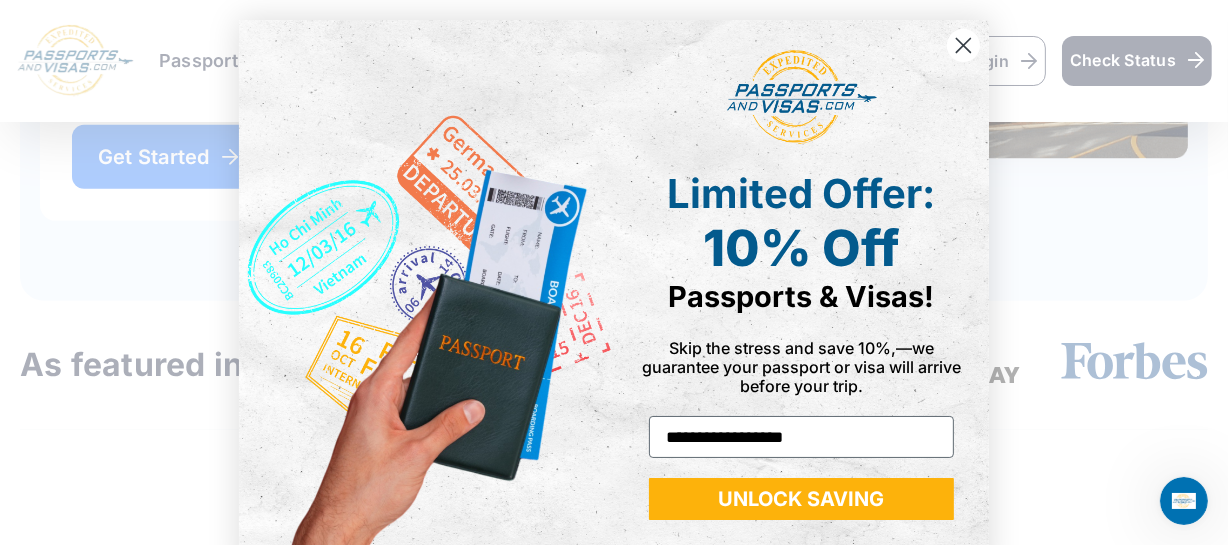 click on "UNLOCK SAVING" at bounding box center (801, 499) 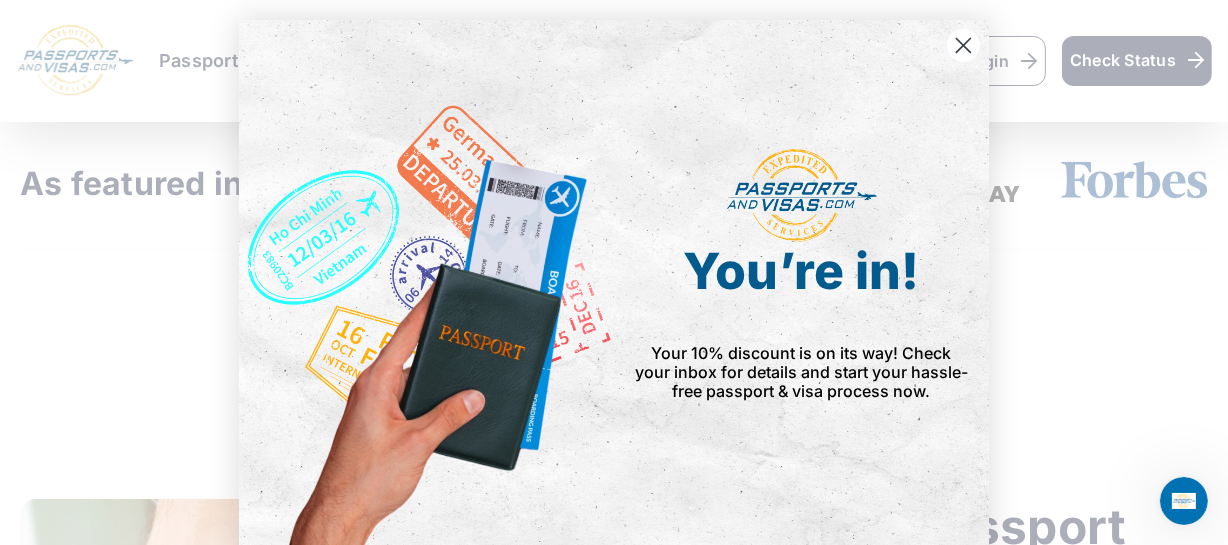 scroll, scrollTop: 910, scrollLeft: 0, axis: vertical 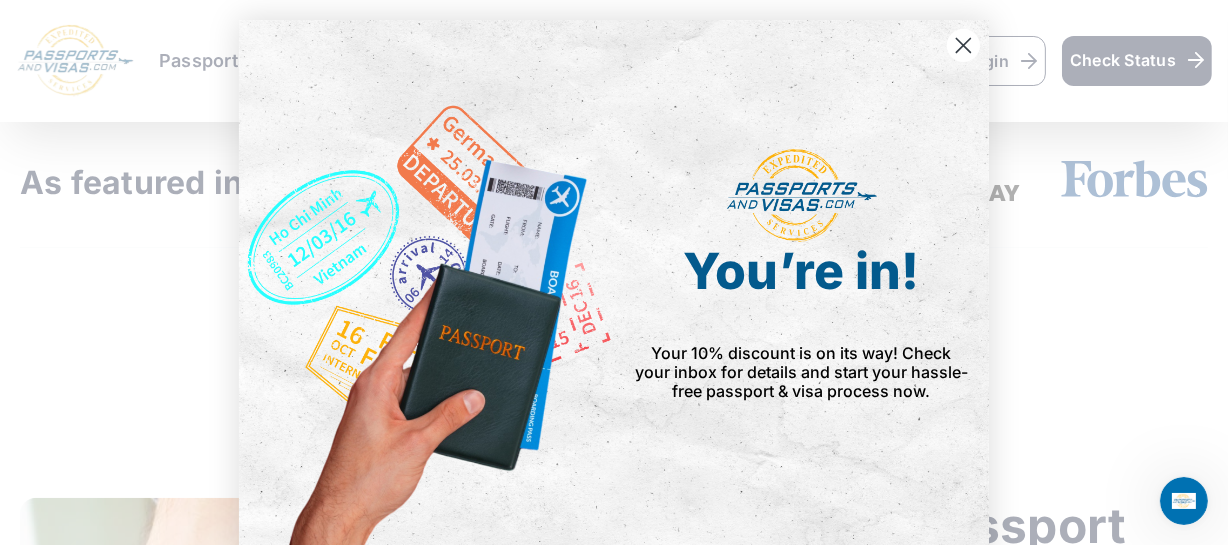 click 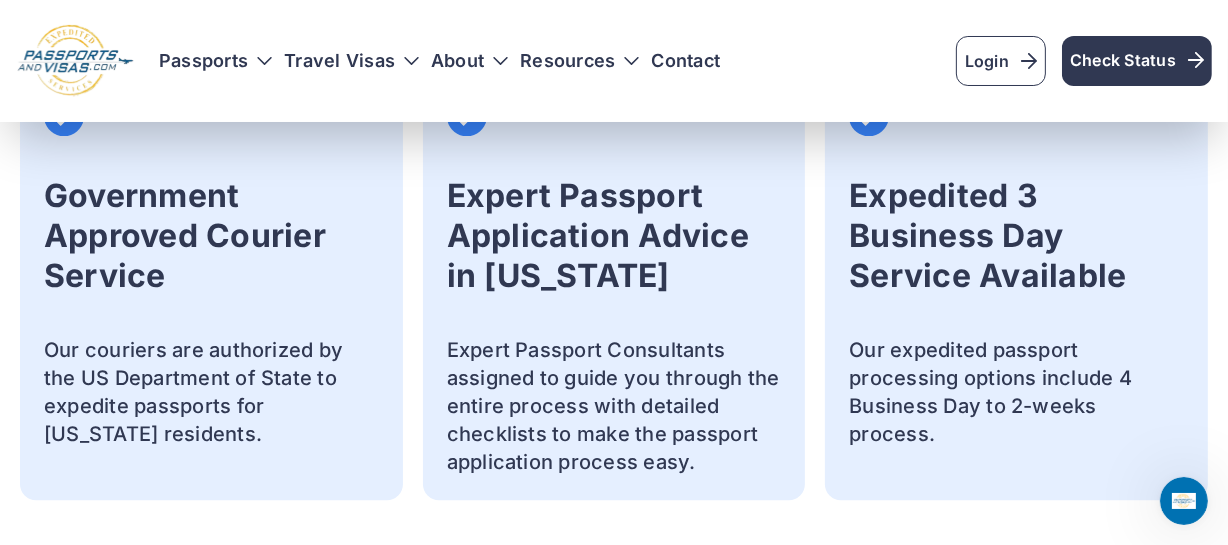 scroll, scrollTop: 4368, scrollLeft: 0, axis: vertical 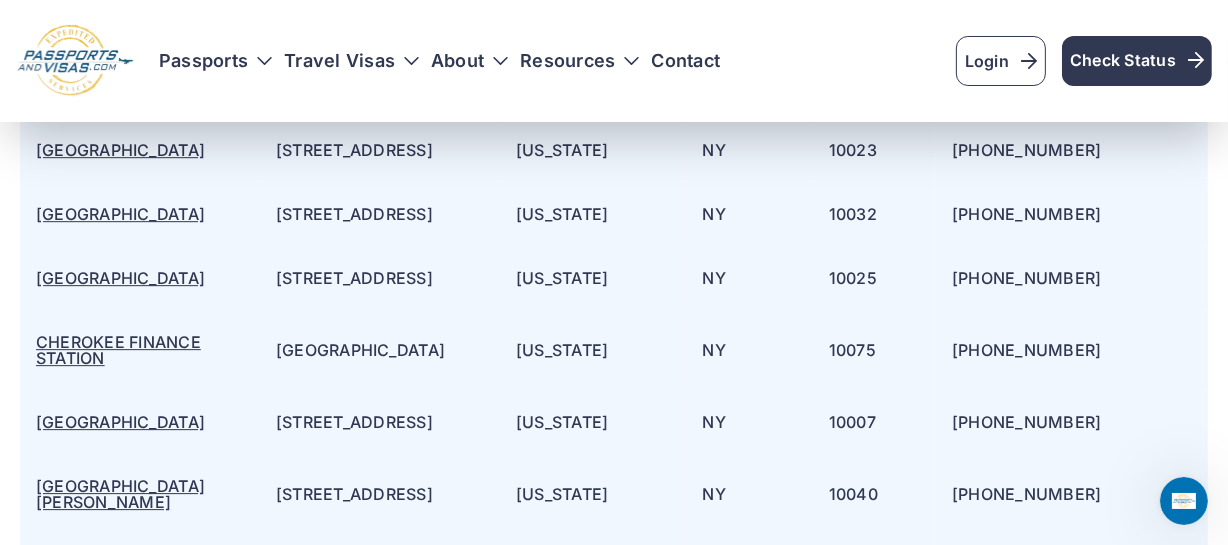 drag, startPoint x: 338, startPoint y: 352, endPoint x: 314, endPoint y: 344, distance: 25.298222 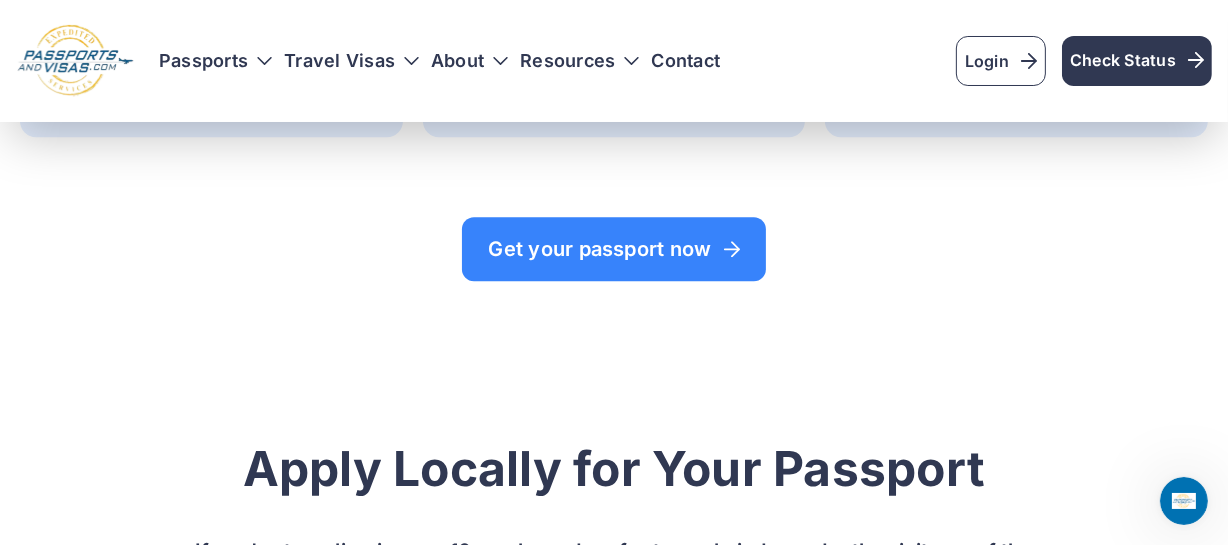 click on "Get started" at bounding box center (331, -684) 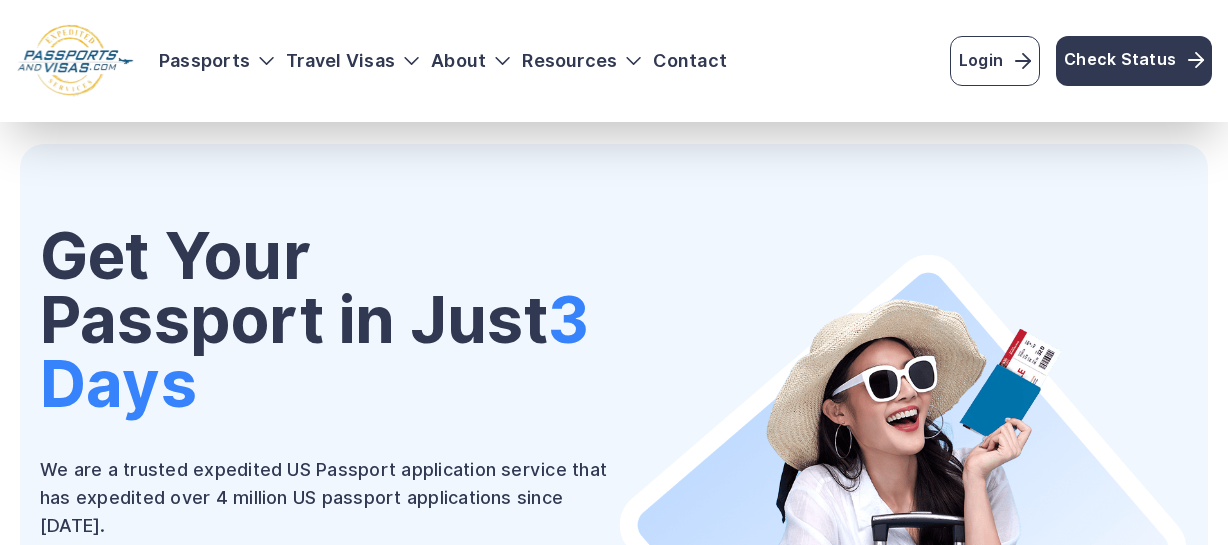 scroll, scrollTop: 272, scrollLeft: 0, axis: vertical 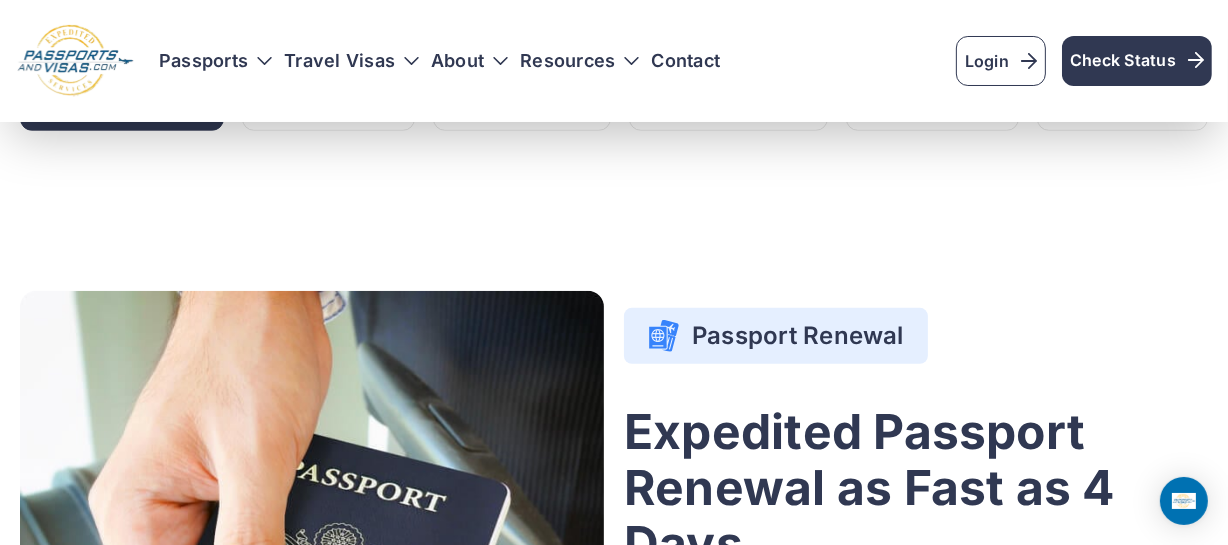 click on "Passport renewal" at bounding box center [122, 88] 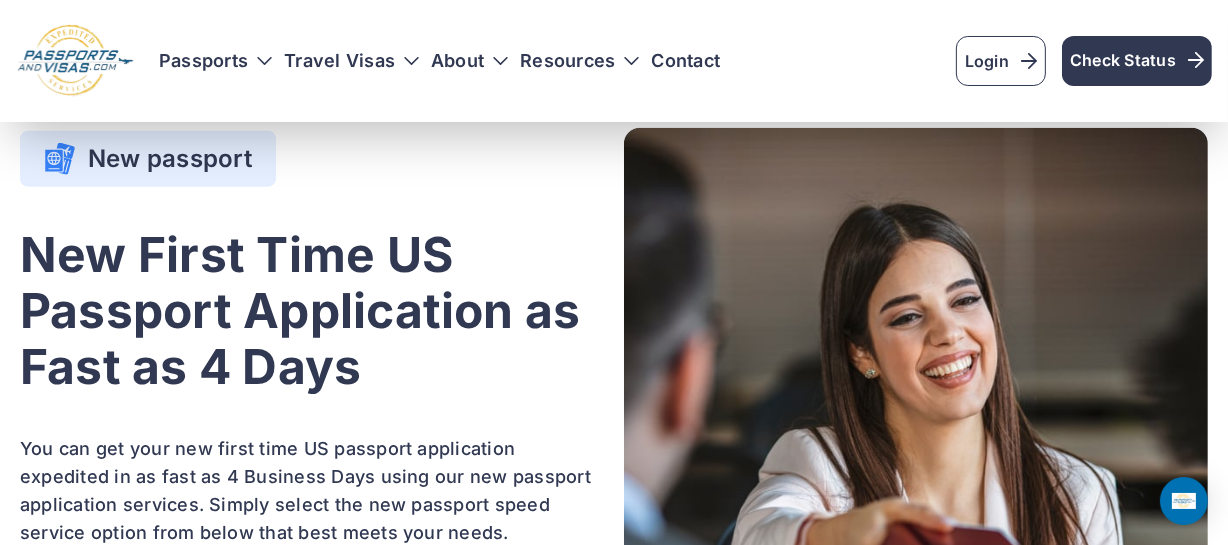 click on "Renew your passport now" at bounding box center [792, -81] 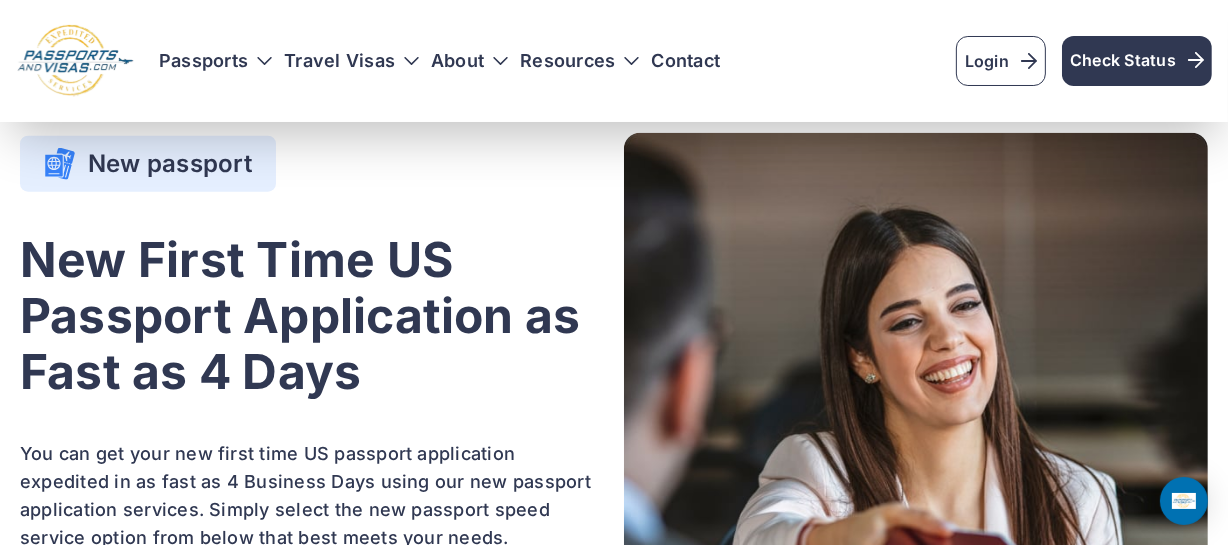 scroll, scrollTop: 1911, scrollLeft: 0, axis: vertical 